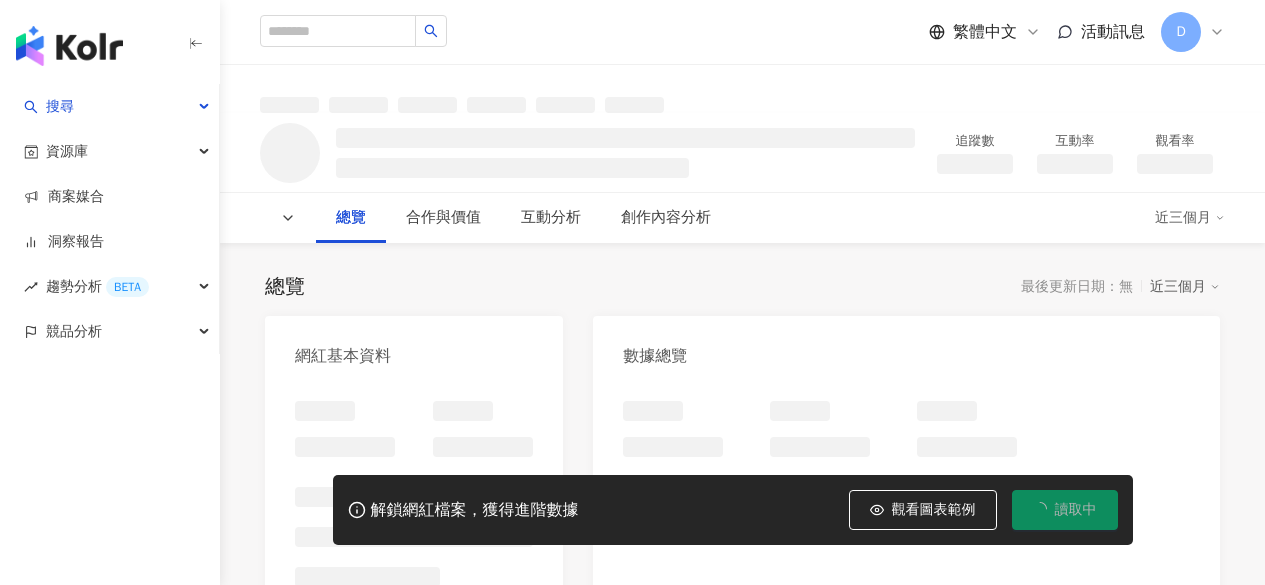 scroll, scrollTop: 0, scrollLeft: 0, axis: both 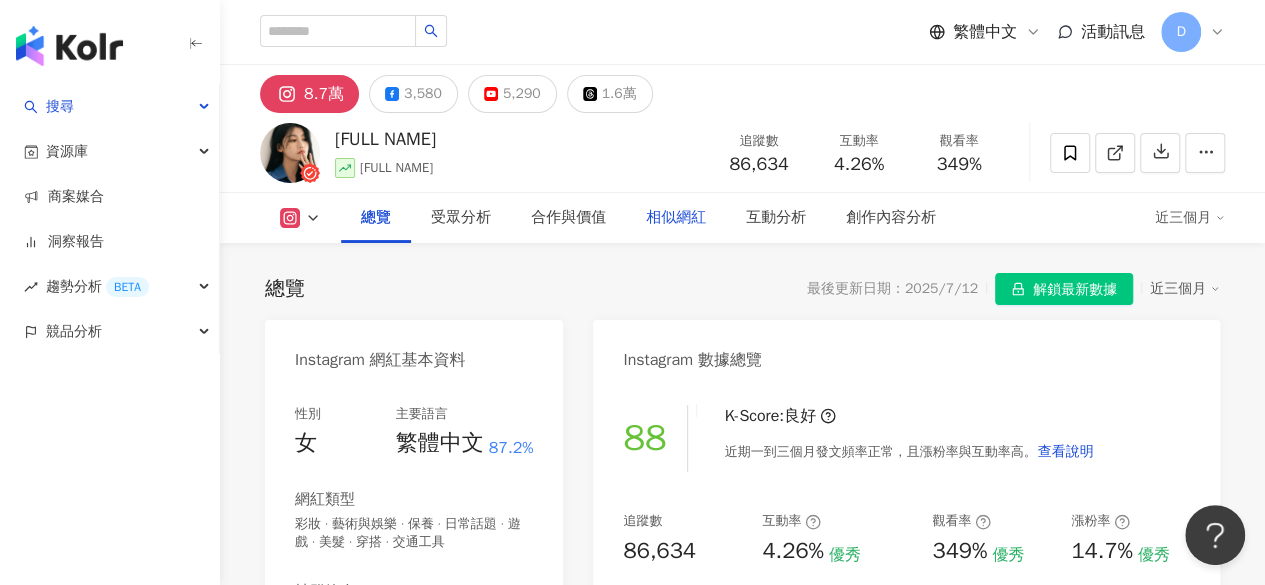 click on "相似網紅" at bounding box center [676, 218] 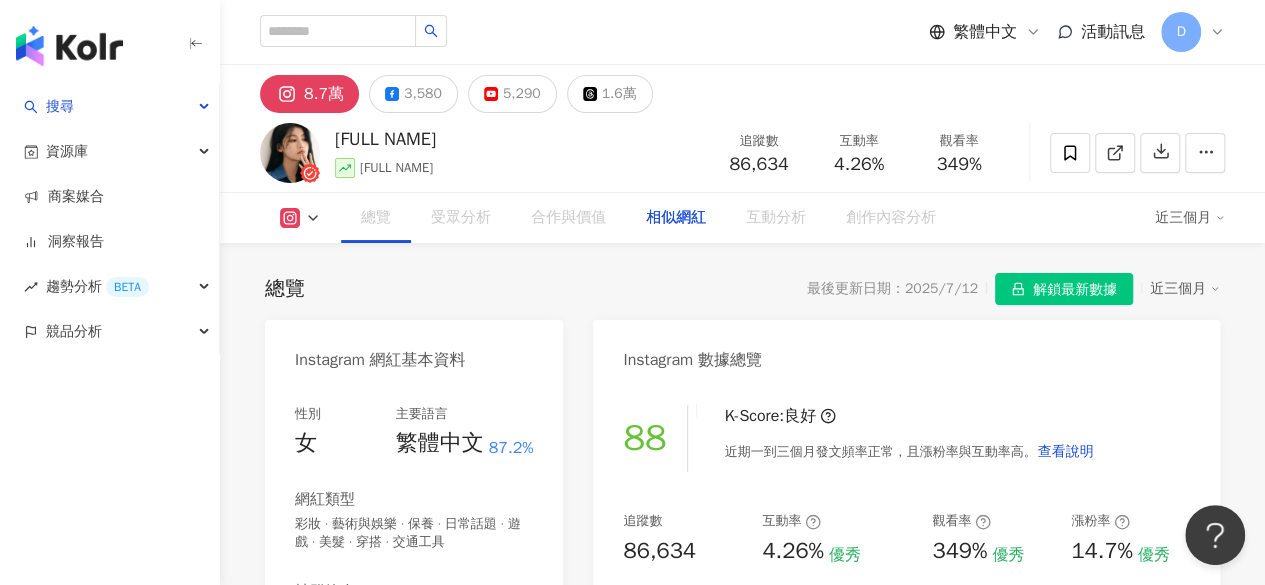 click on "相似網紅" at bounding box center (676, 218) 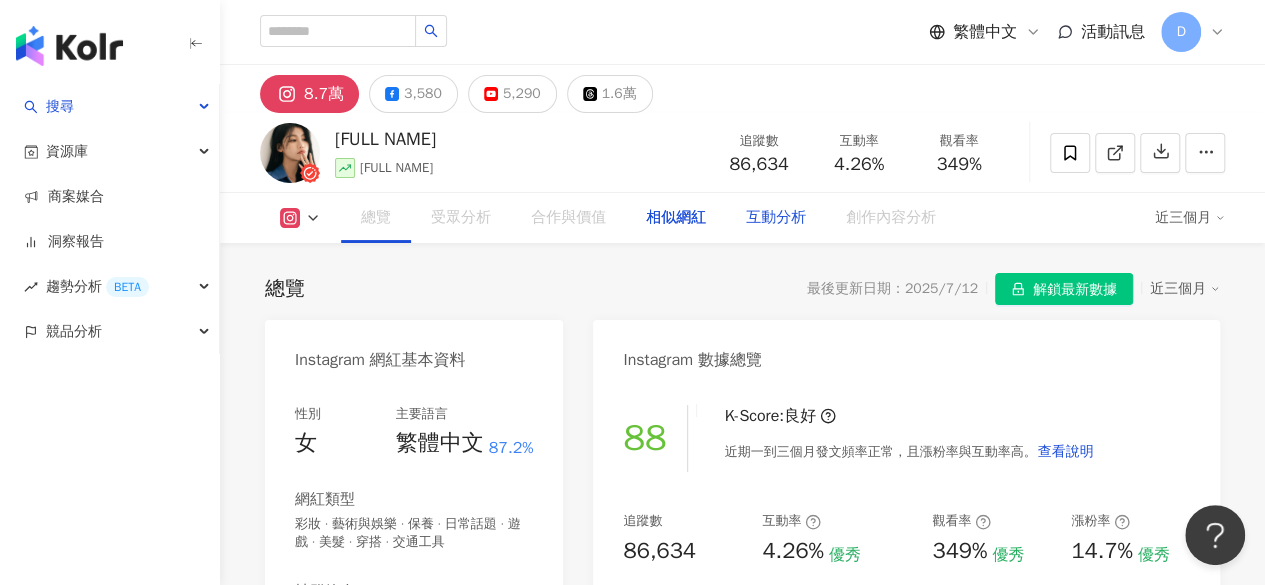 scroll, scrollTop: 122, scrollLeft: 0, axis: vertical 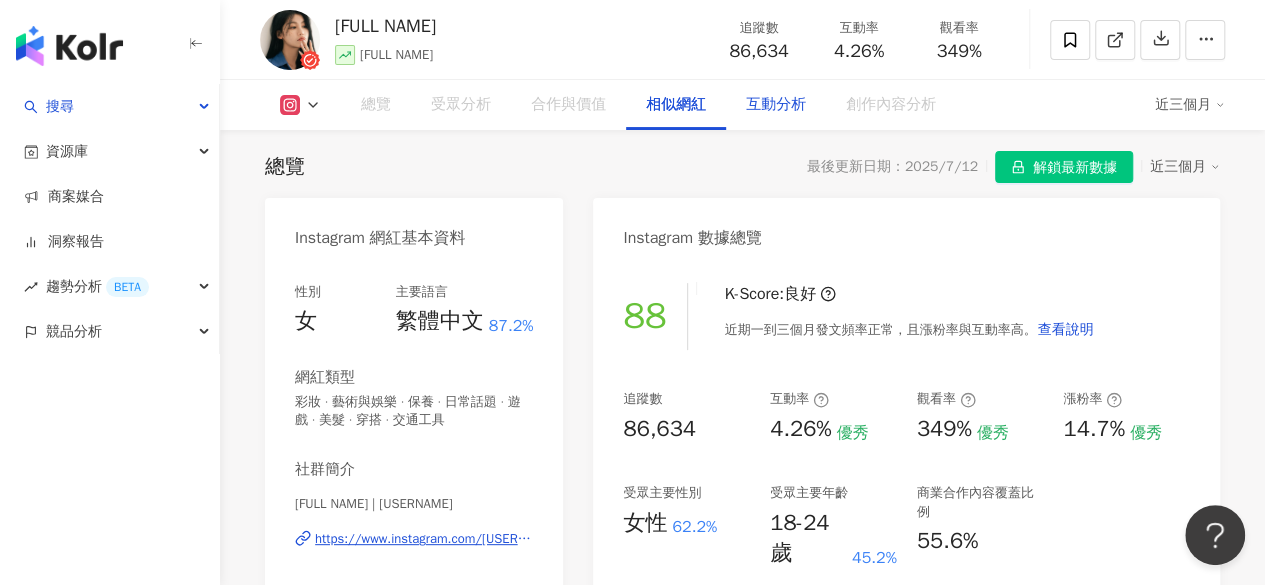 click on "互動分析" at bounding box center [776, 105] 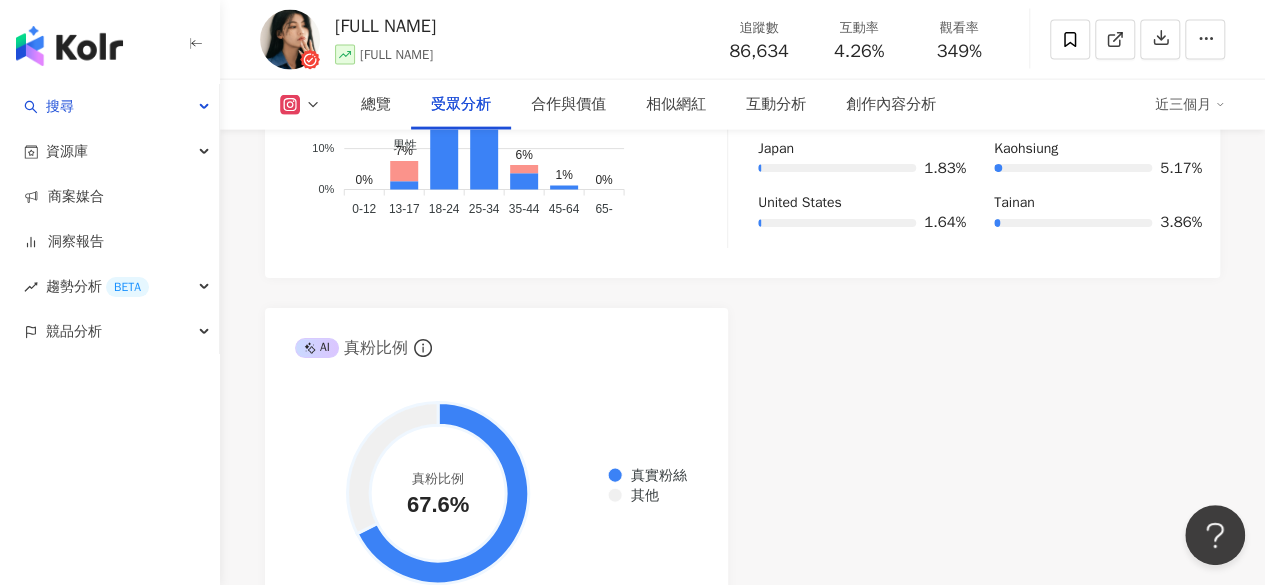 scroll, scrollTop: 2252, scrollLeft: 0, axis: vertical 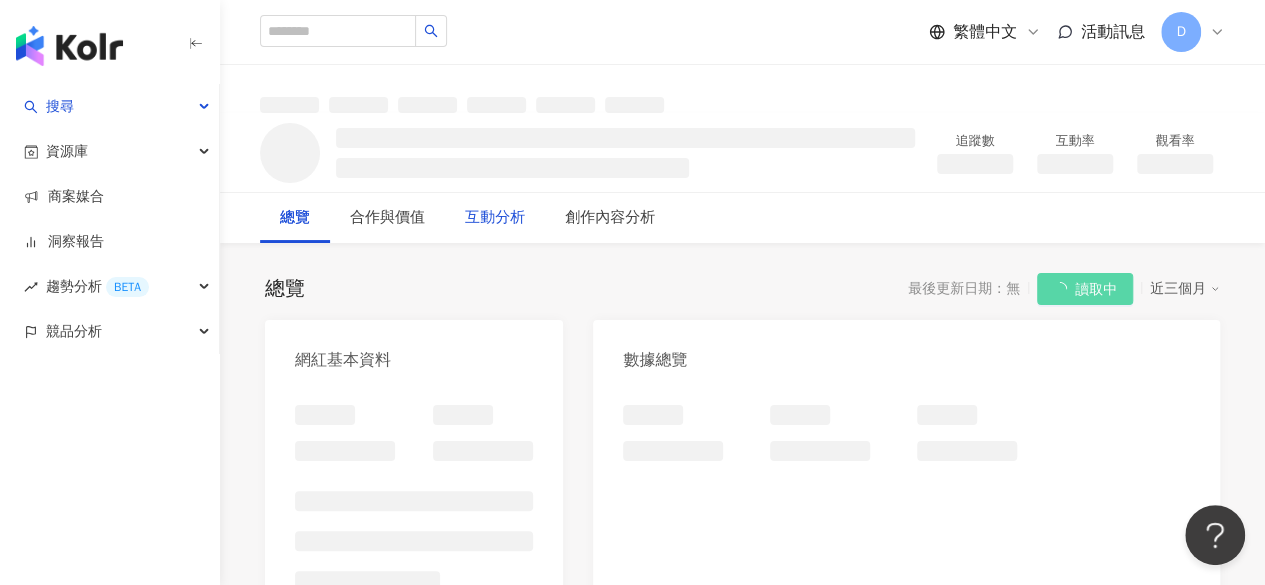 click on "互動分析" at bounding box center [495, 218] 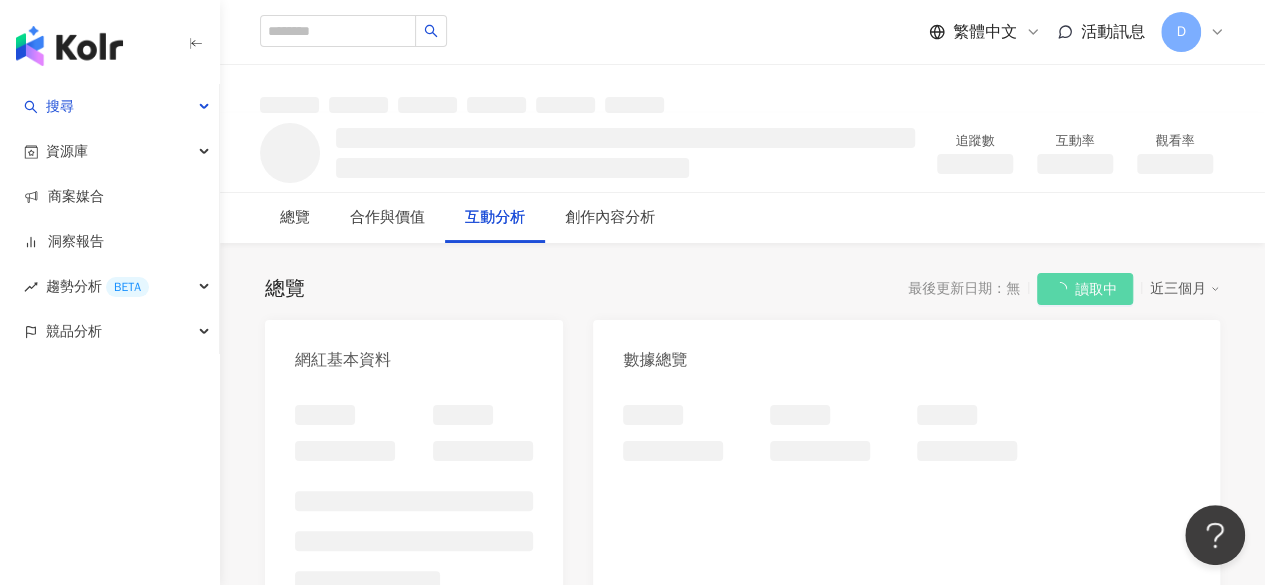 scroll, scrollTop: 1332, scrollLeft: 0, axis: vertical 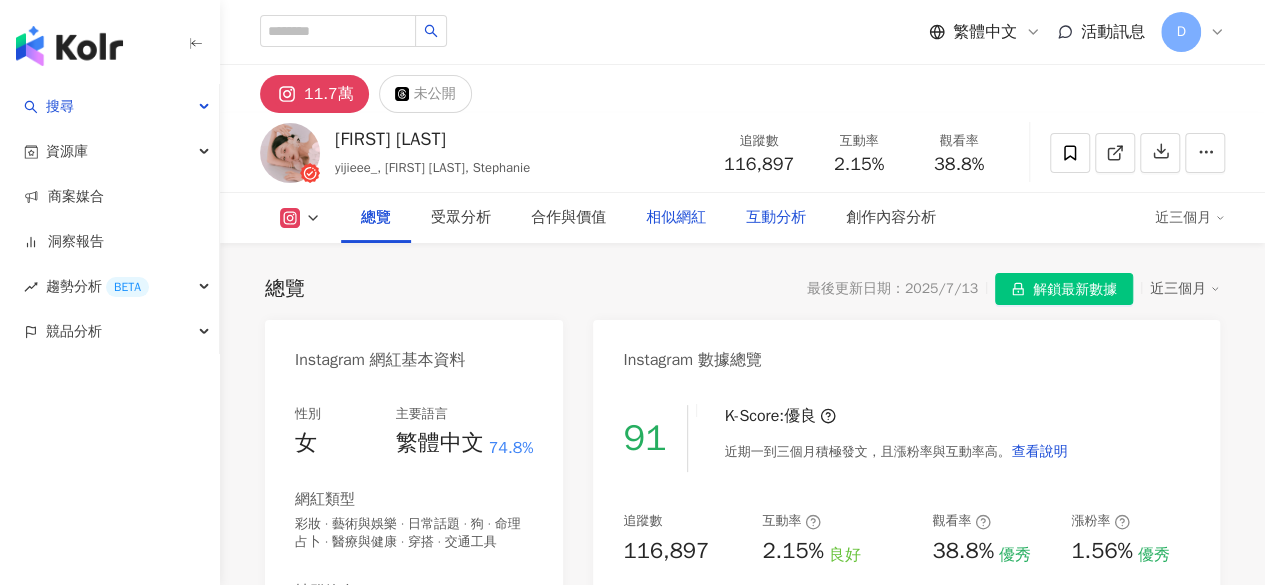 click on "互動分析" at bounding box center [776, 218] 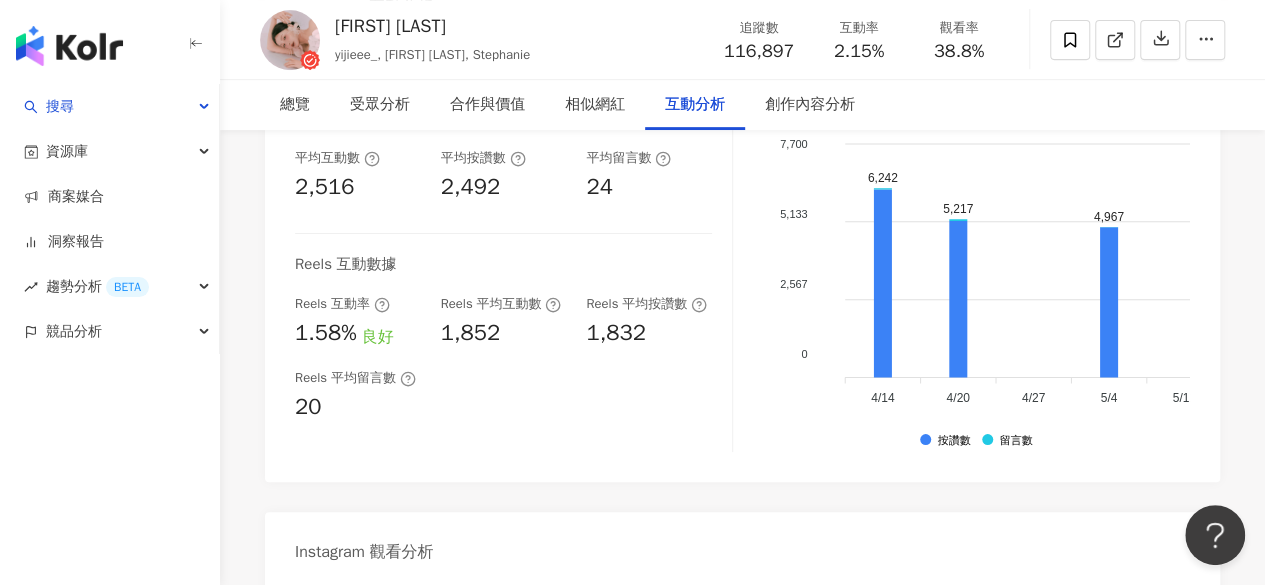 scroll, scrollTop: 4533, scrollLeft: 0, axis: vertical 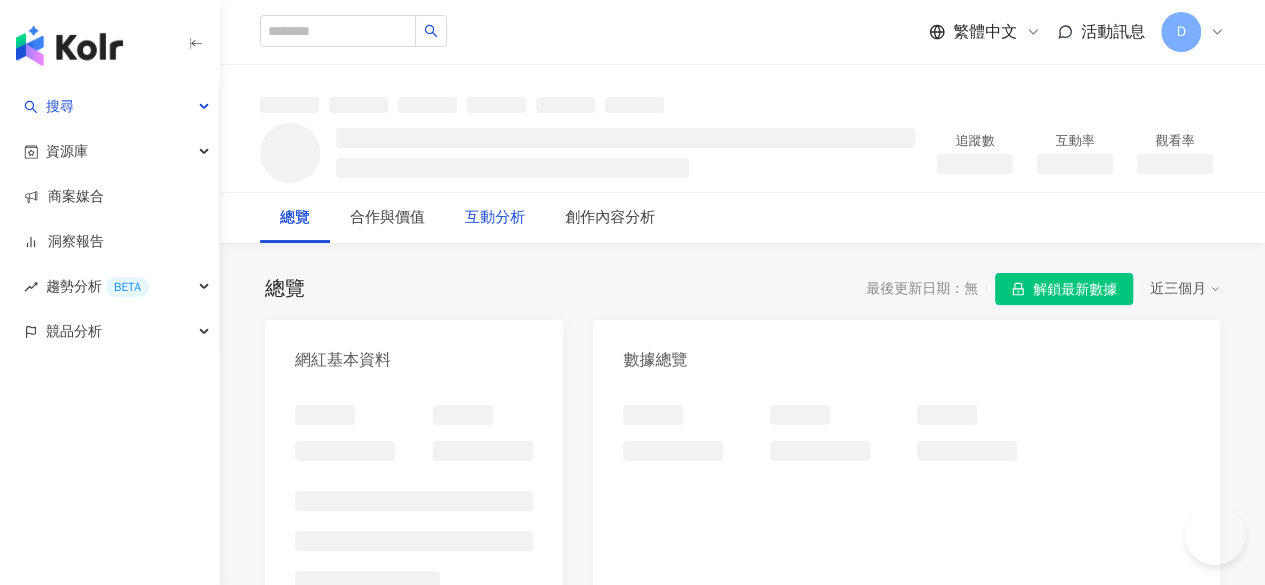 click on "互動分析" at bounding box center [495, 218] 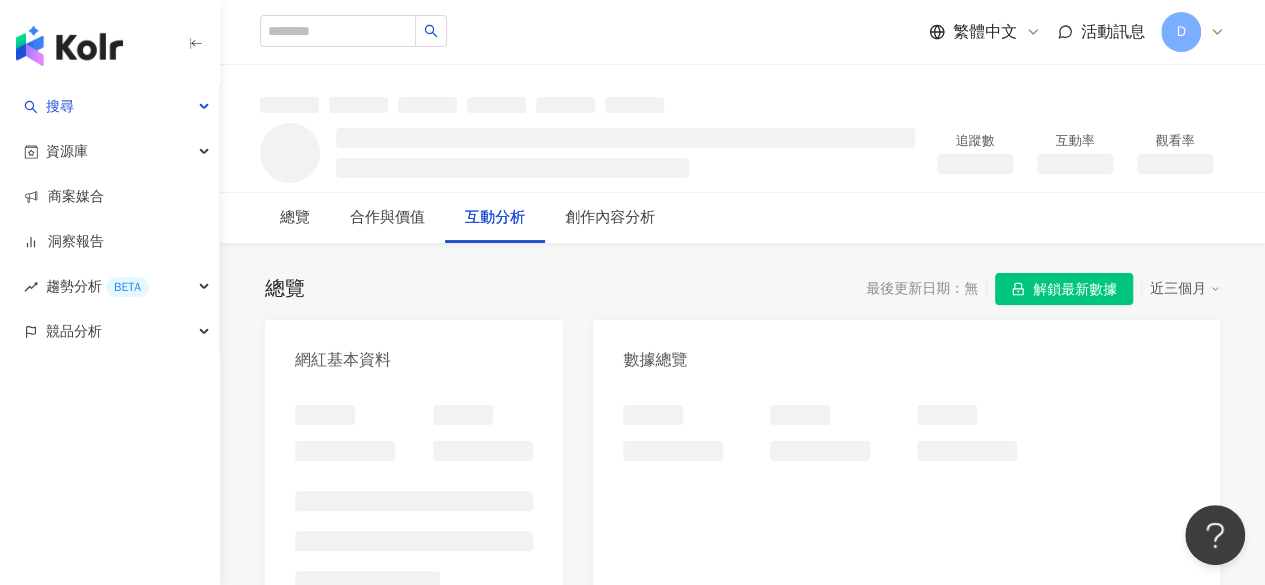 scroll, scrollTop: 1332, scrollLeft: 0, axis: vertical 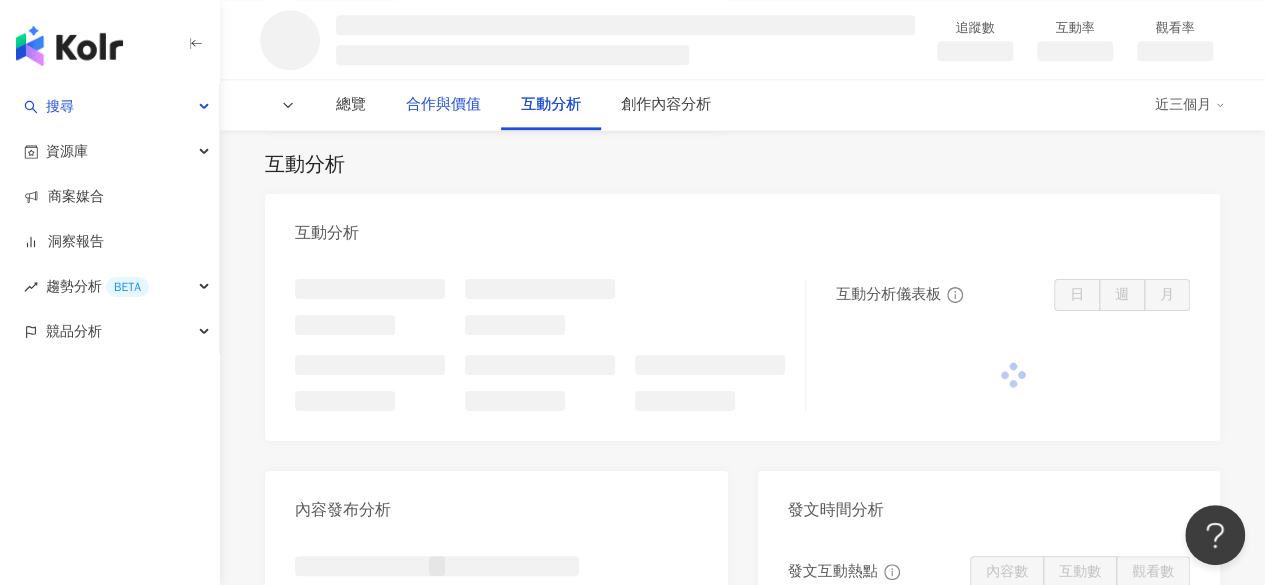 click on "合作與價值" at bounding box center (443, 105) 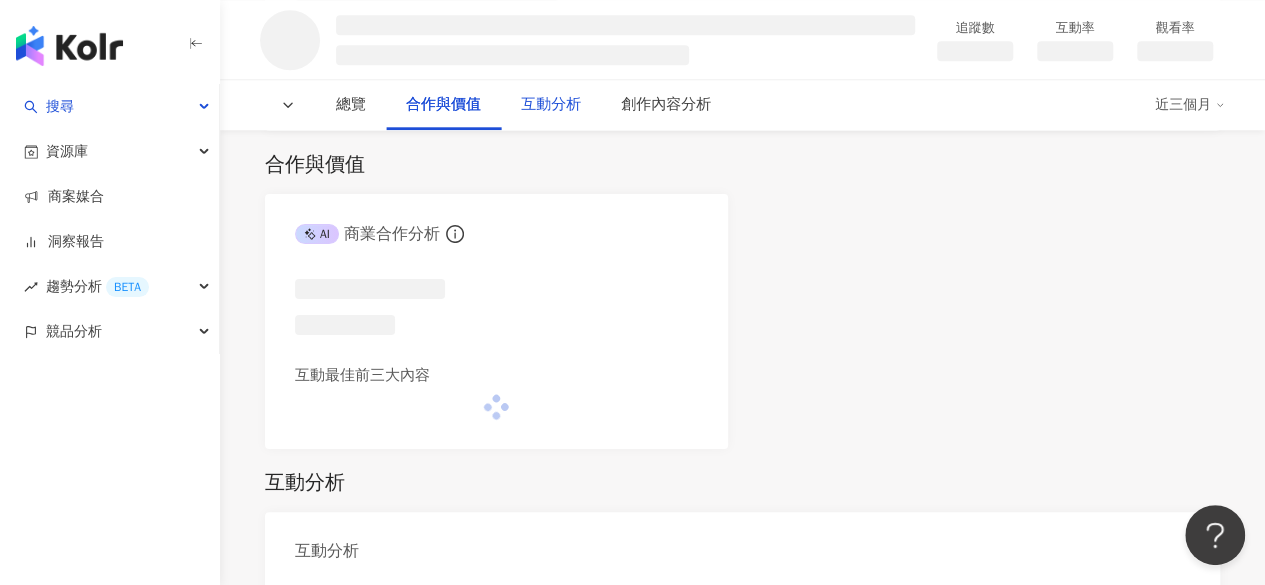 click on "互動分析" at bounding box center [551, 105] 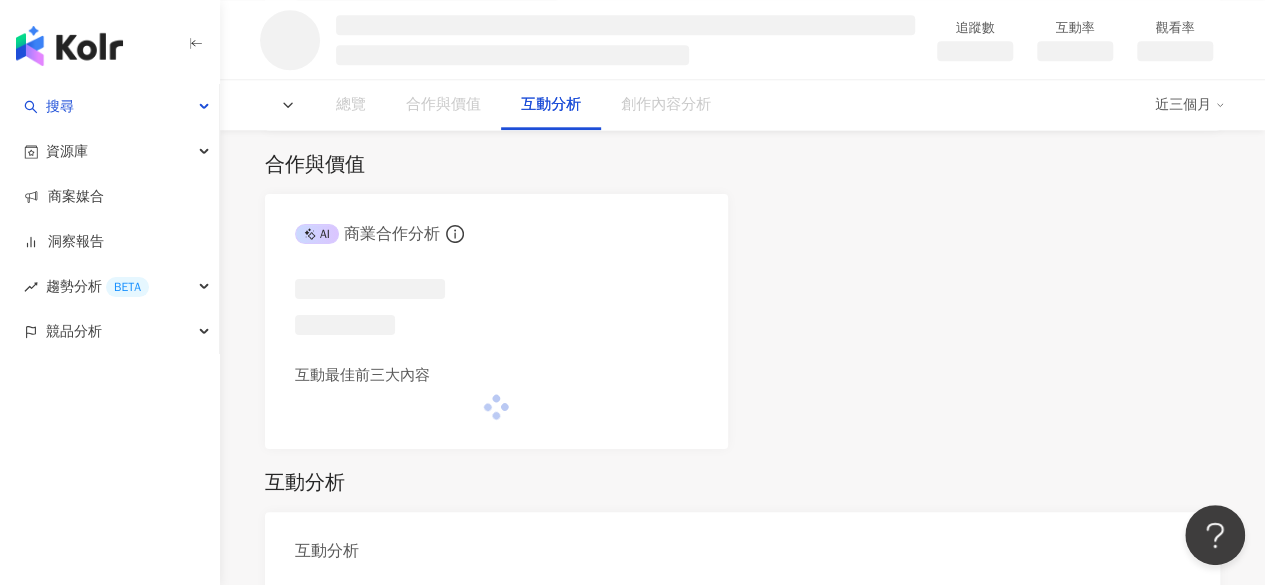 scroll, scrollTop: 1332, scrollLeft: 0, axis: vertical 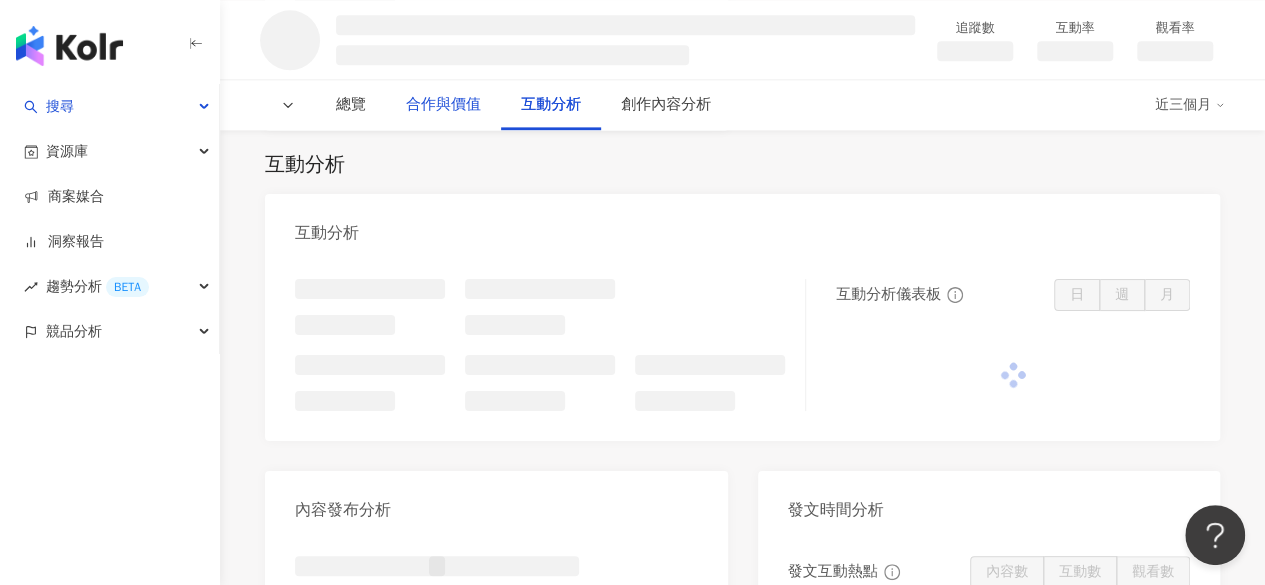 click on "合作與價值" at bounding box center (443, 105) 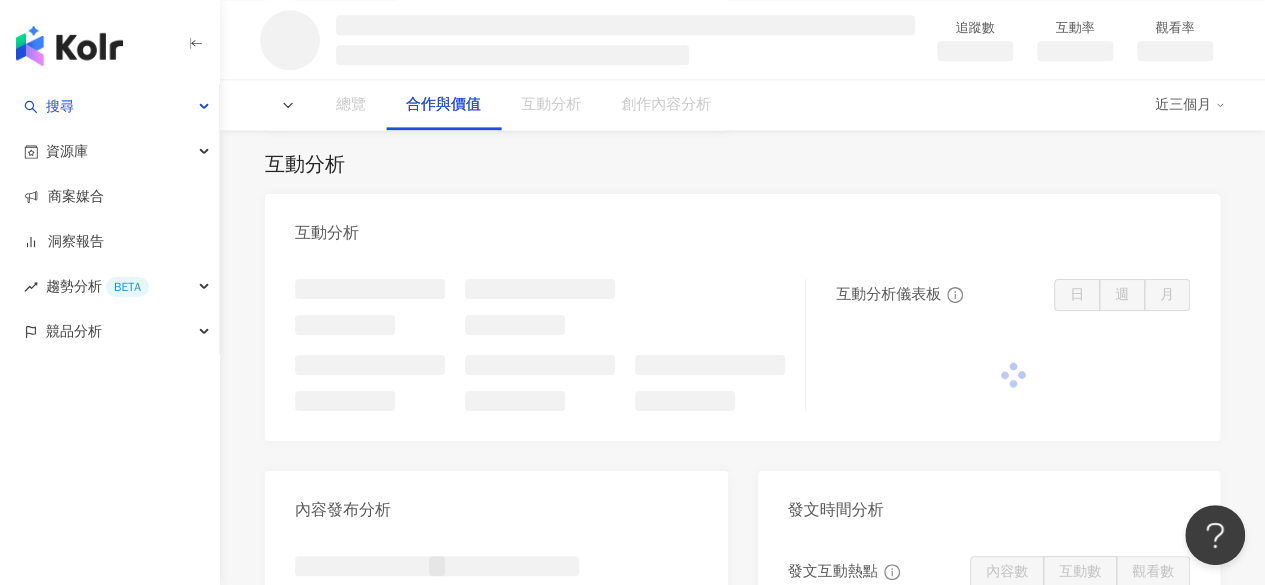 scroll, scrollTop: 1014, scrollLeft: 0, axis: vertical 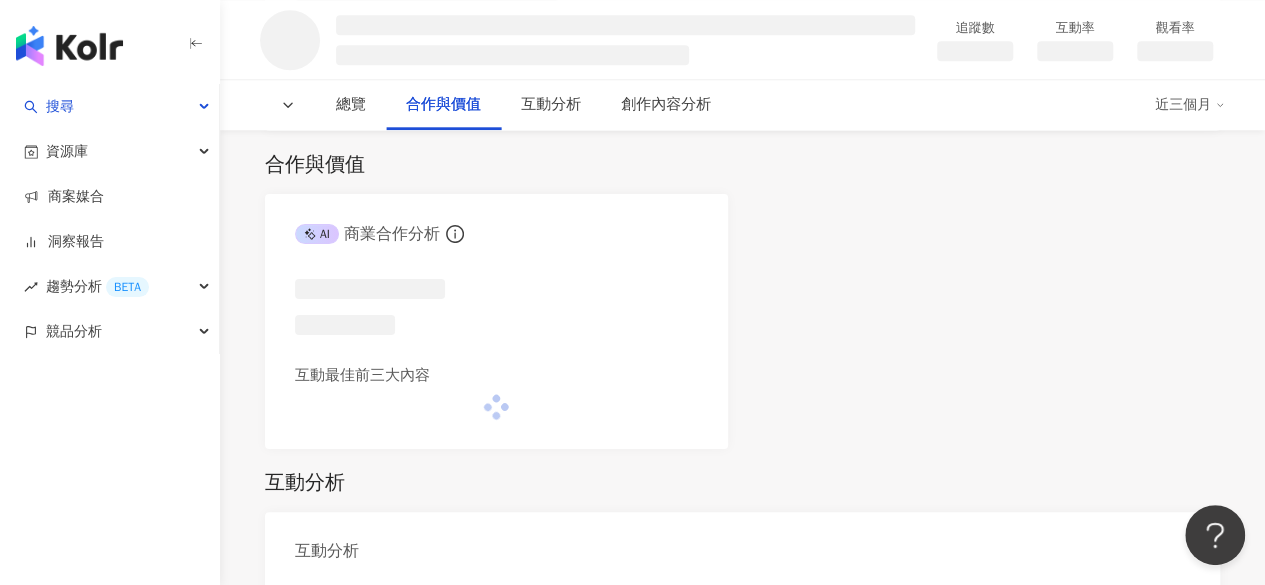 click on "AI  商業合作分析 互動最佳前三大內容" at bounding box center [742, 321] 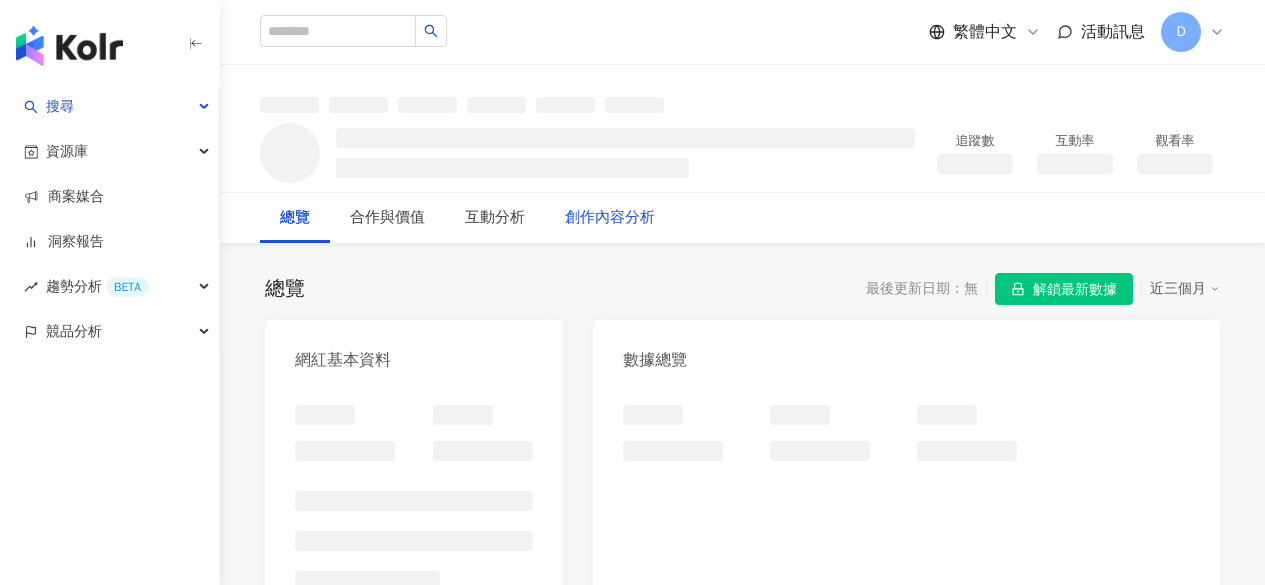 scroll, scrollTop: 0, scrollLeft: 0, axis: both 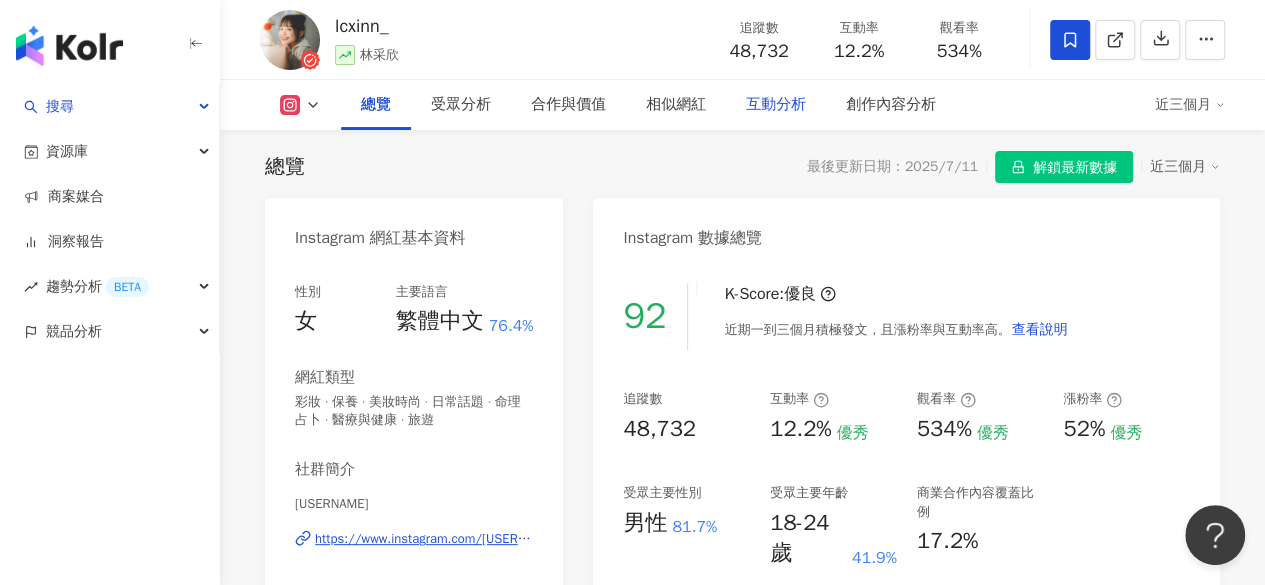 click on "互動分析" at bounding box center (776, 105) 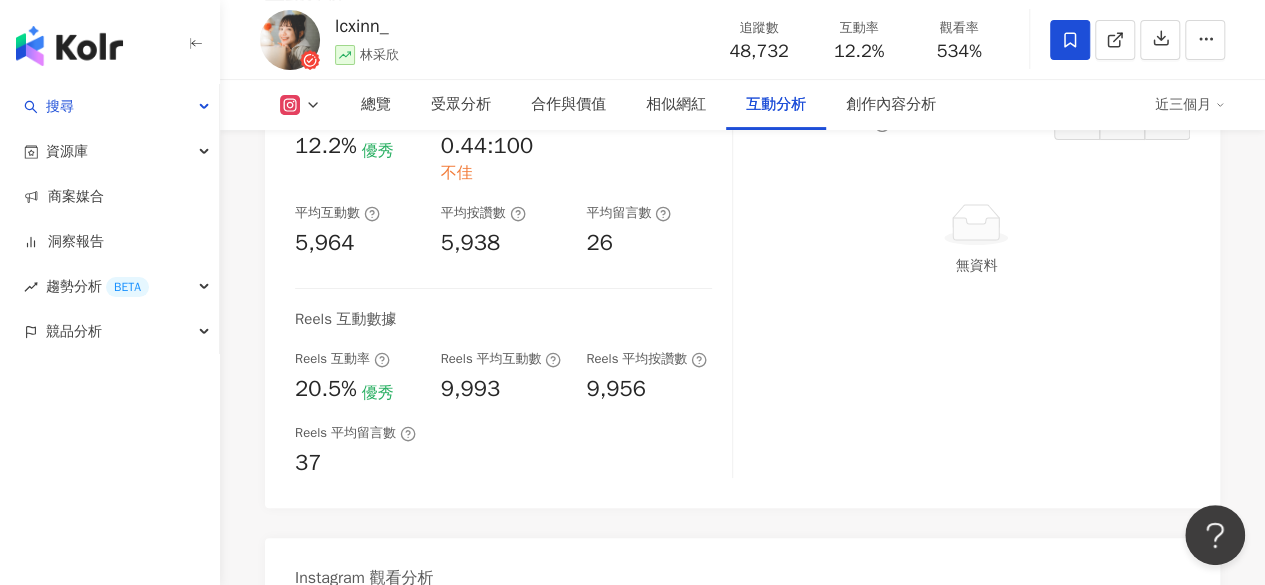 scroll, scrollTop: 4296, scrollLeft: 0, axis: vertical 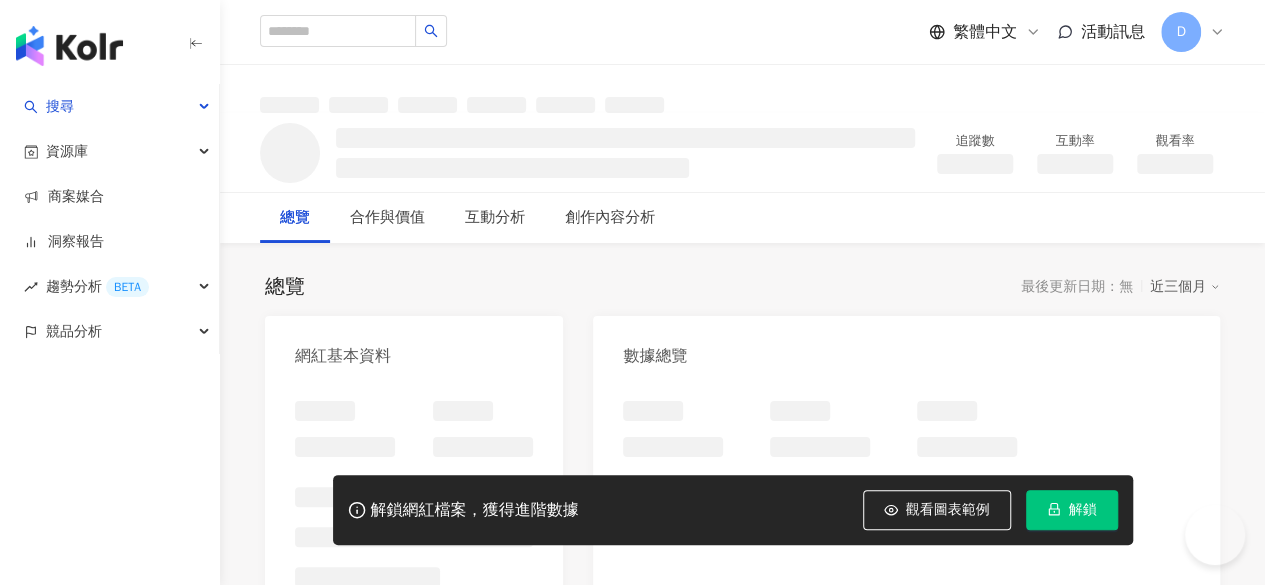 click on "解鎖" at bounding box center (1083, 510) 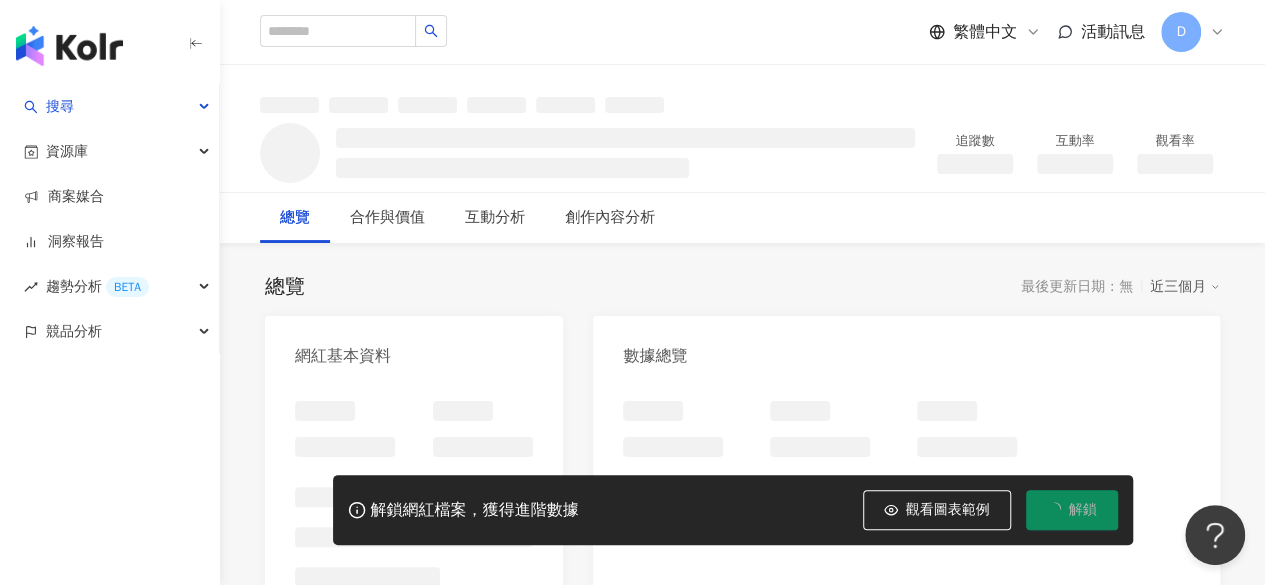 scroll, scrollTop: 0, scrollLeft: 0, axis: both 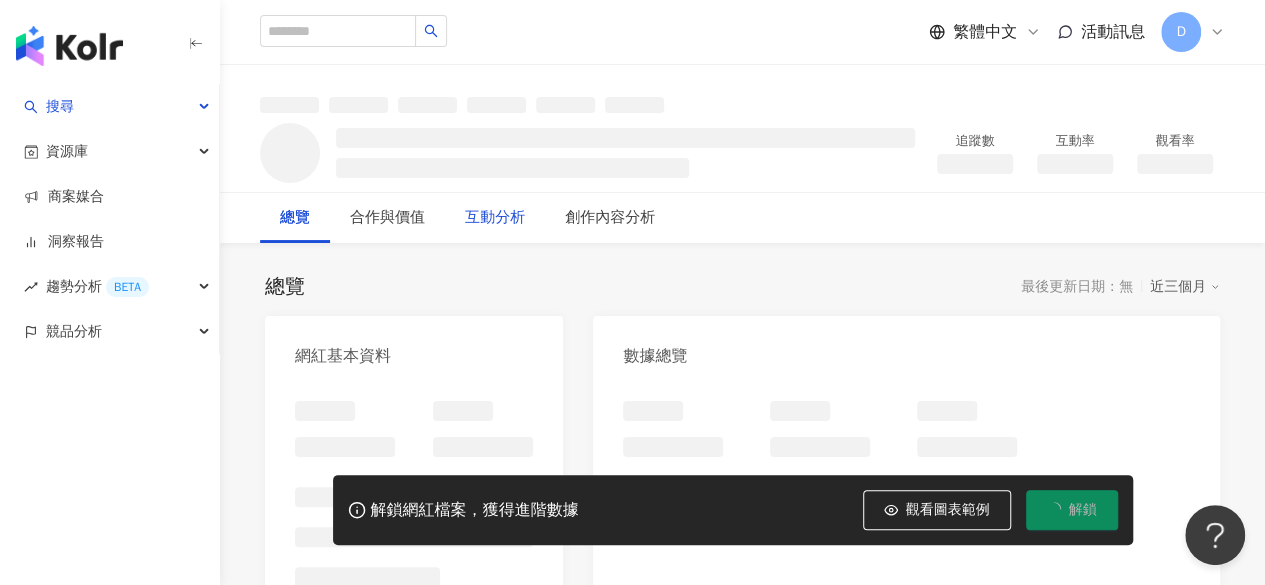 click on "互動分析" at bounding box center [495, 218] 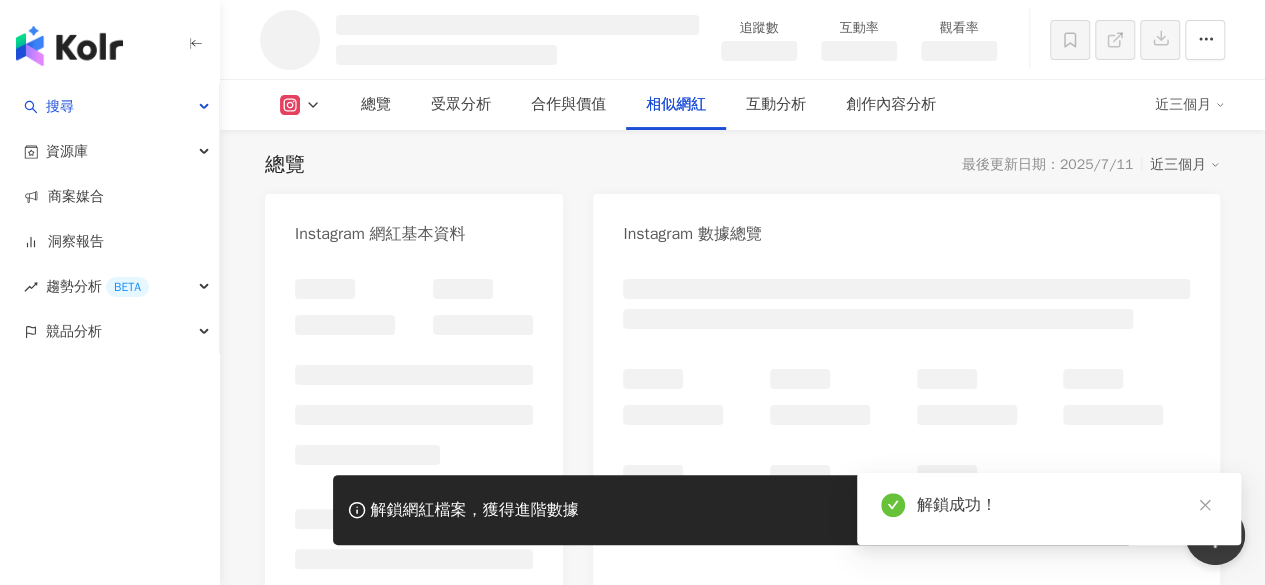 scroll, scrollTop: 3191, scrollLeft: 0, axis: vertical 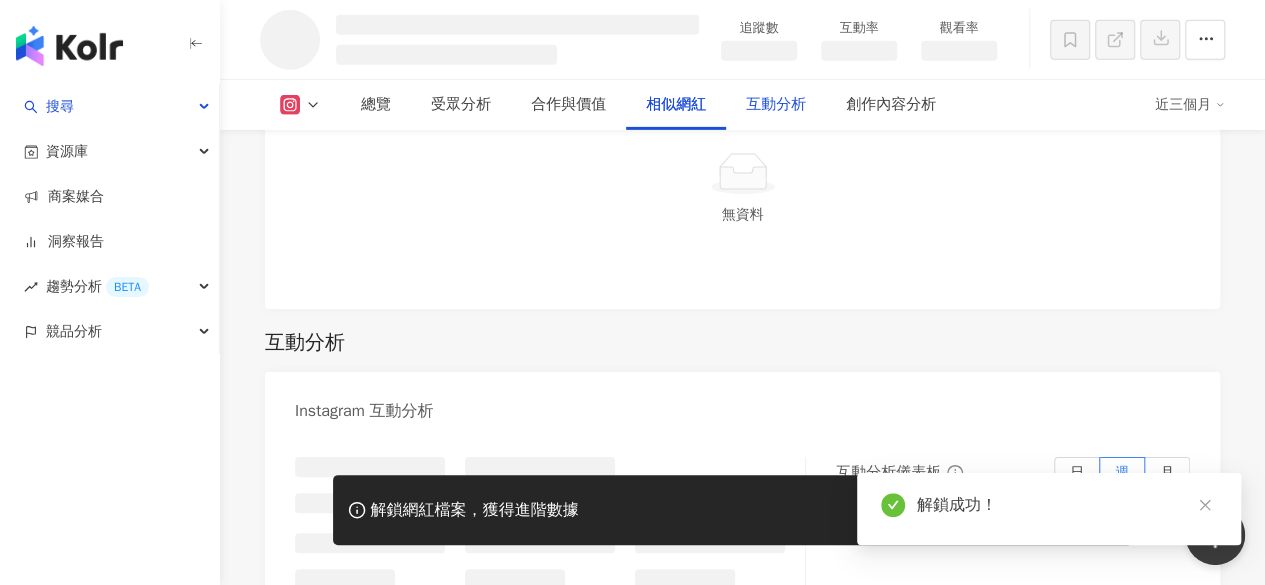 click on "互動分析" at bounding box center [776, 105] 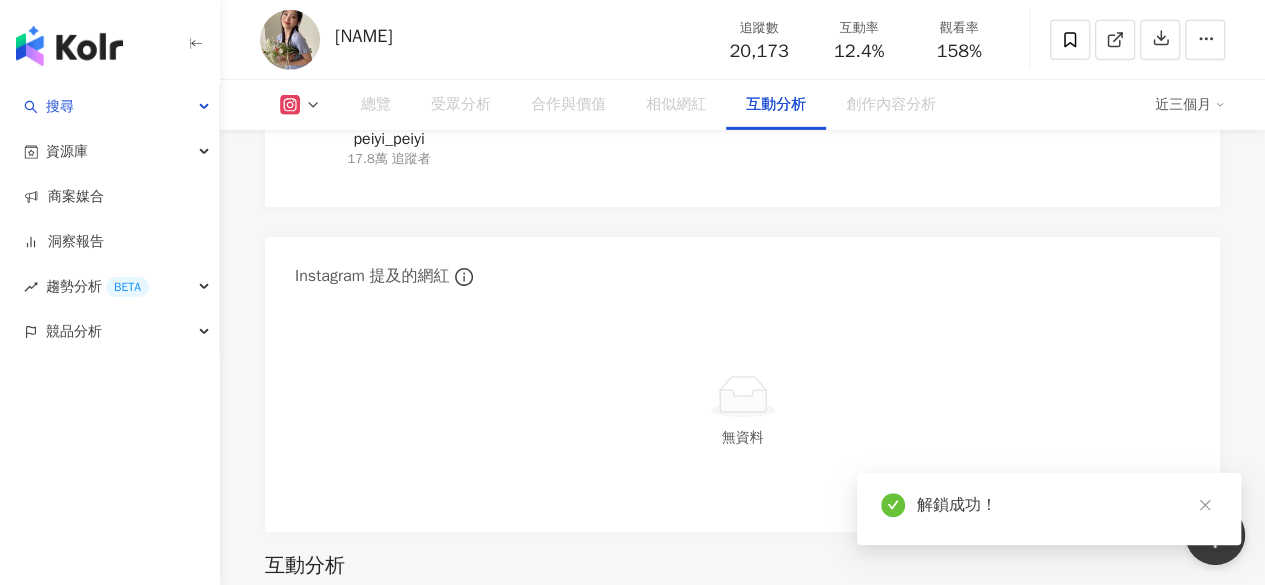 click on "互動分析" at bounding box center [776, 105] 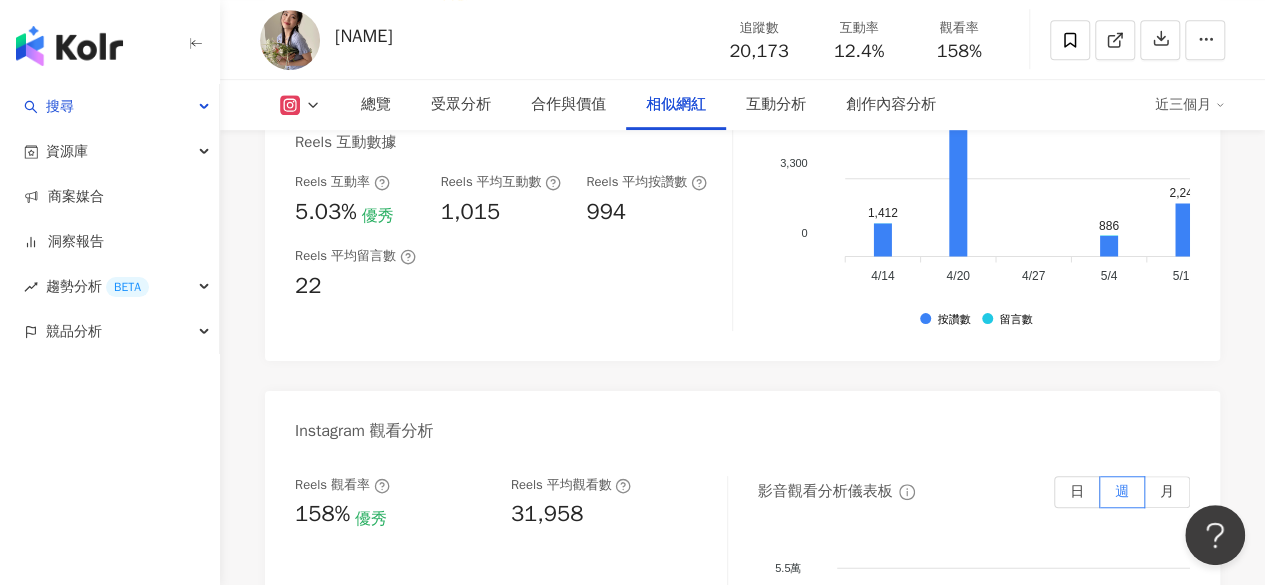 scroll, scrollTop: 4010, scrollLeft: 0, axis: vertical 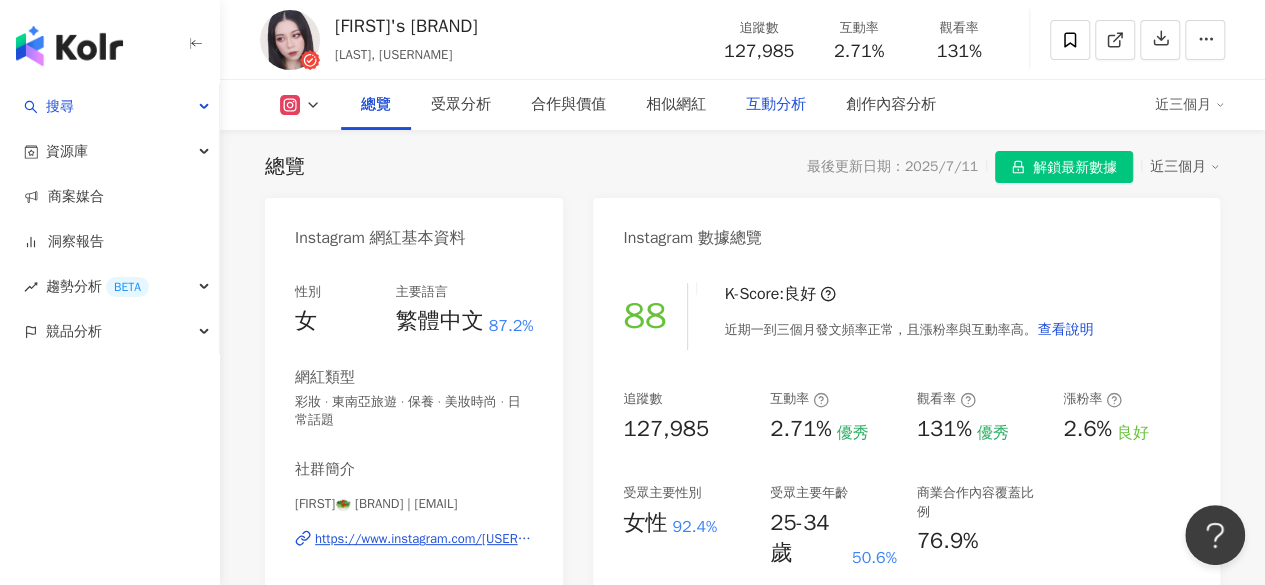 click on "互動分析" at bounding box center (776, 105) 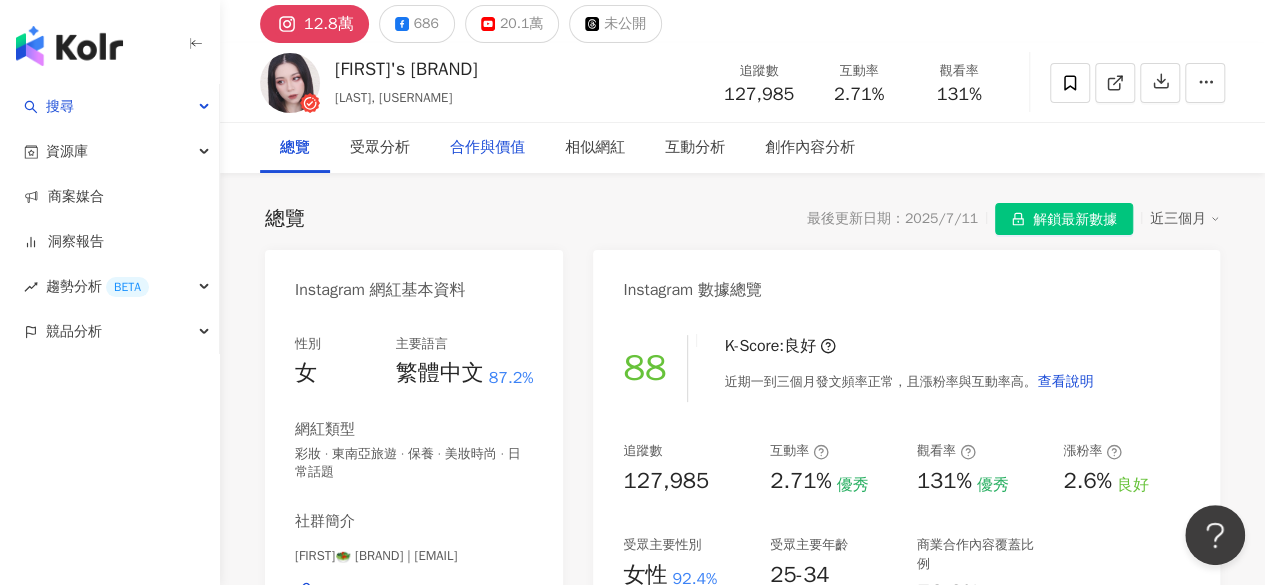 scroll, scrollTop: 0, scrollLeft: 0, axis: both 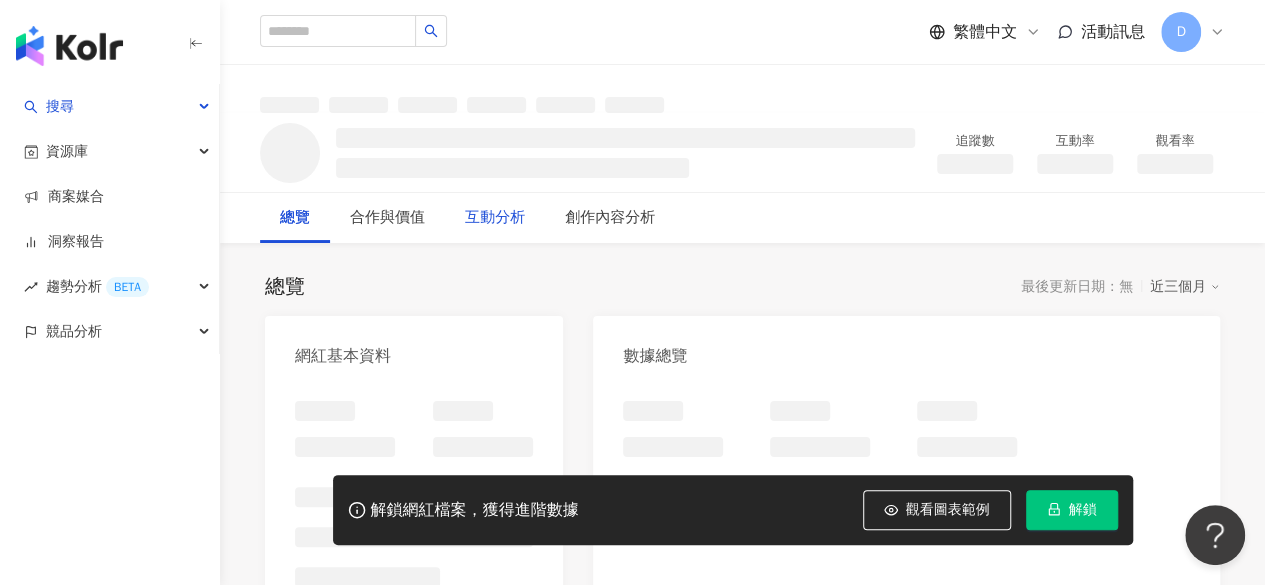 click on "互動分析" at bounding box center [495, 218] 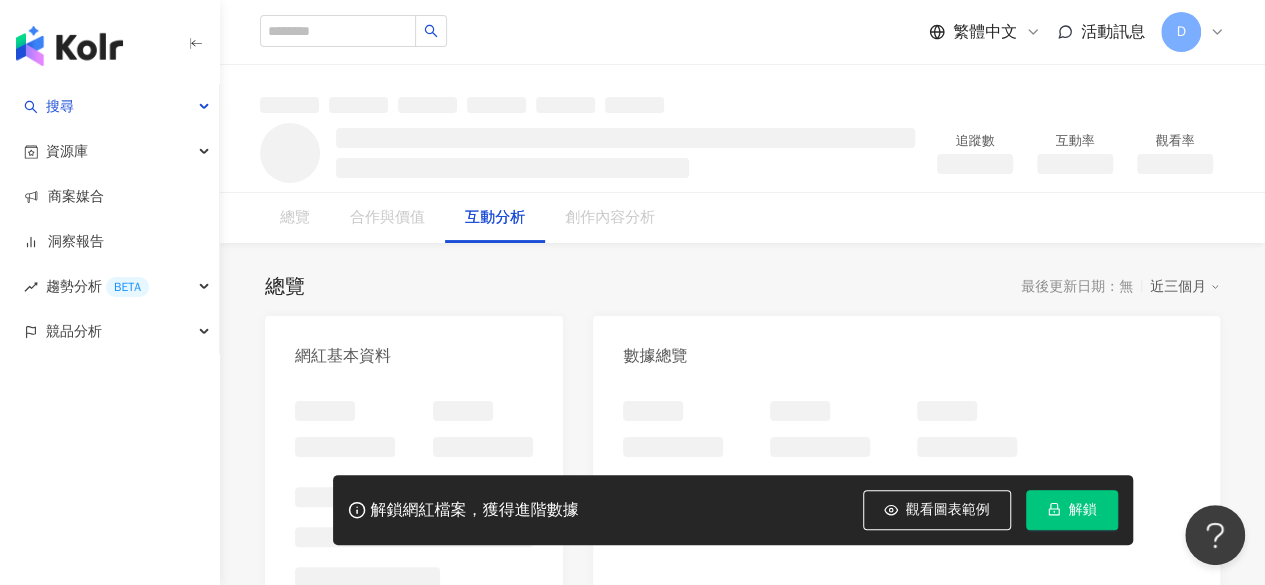 scroll, scrollTop: 1328, scrollLeft: 0, axis: vertical 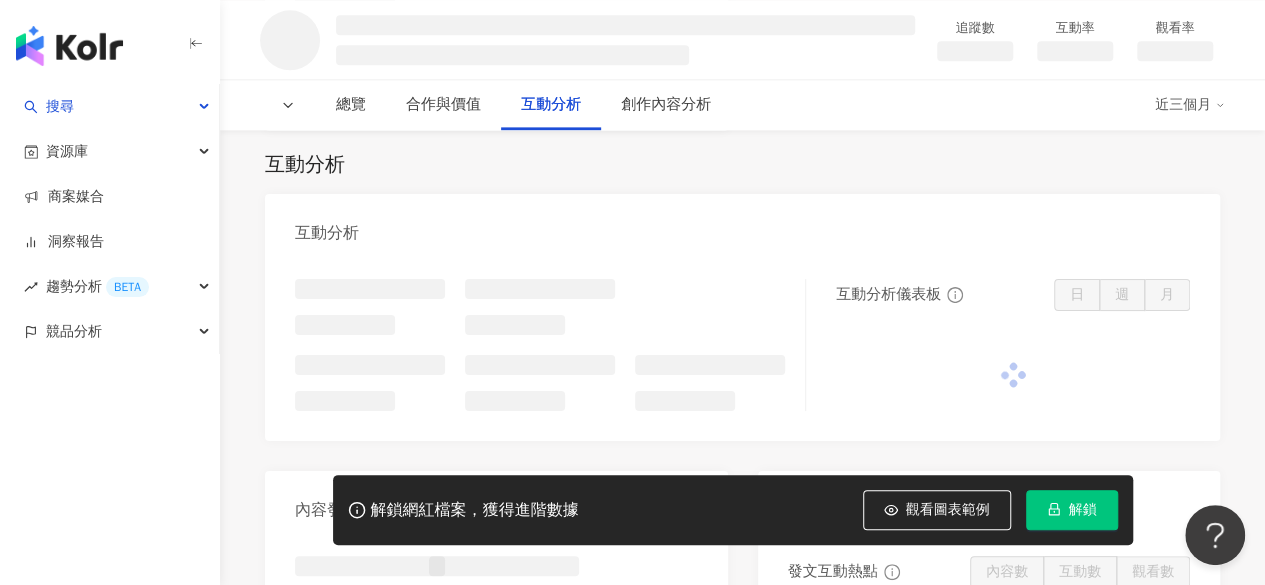 click on "解鎖" at bounding box center [1083, 510] 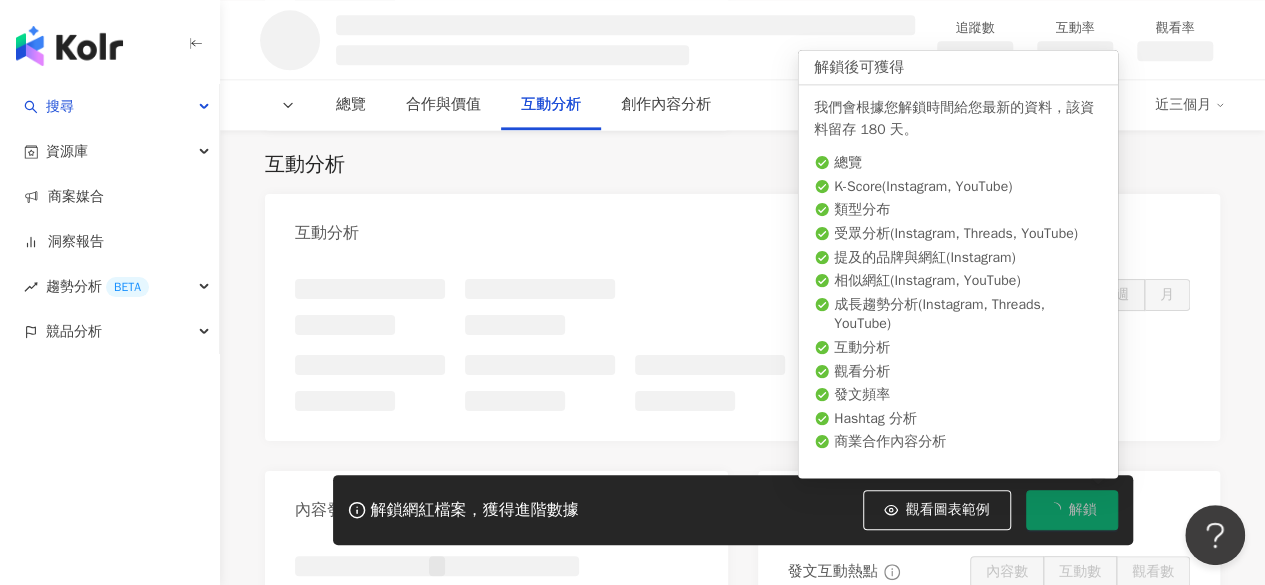 click on "解鎖" at bounding box center [1083, 510] 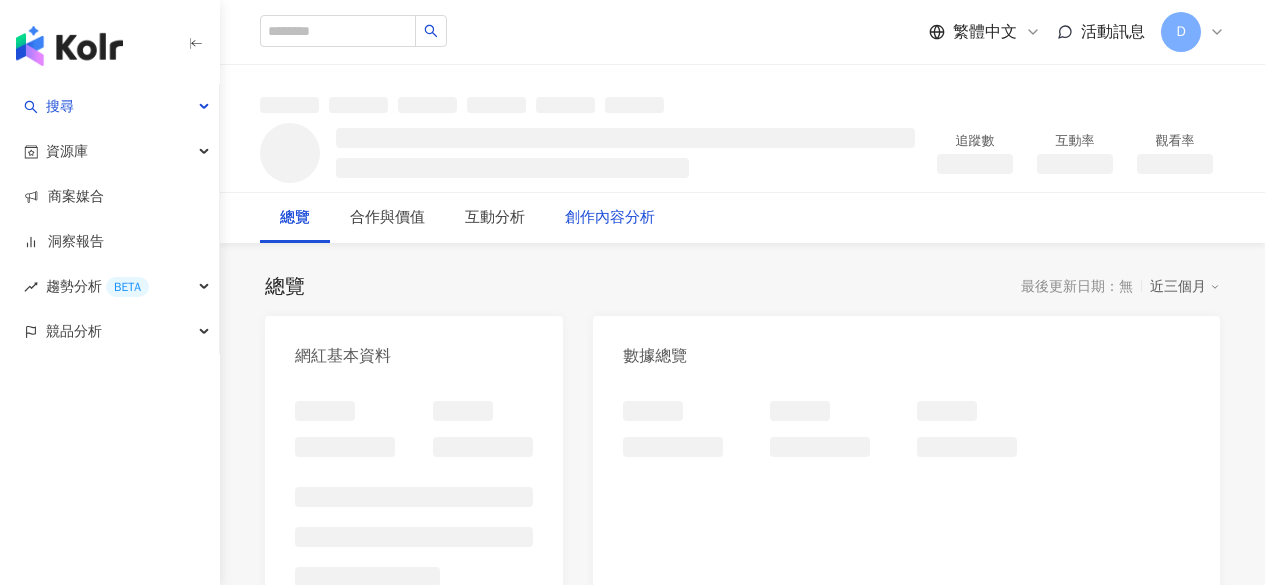 scroll, scrollTop: 0, scrollLeft: 0, axis: both 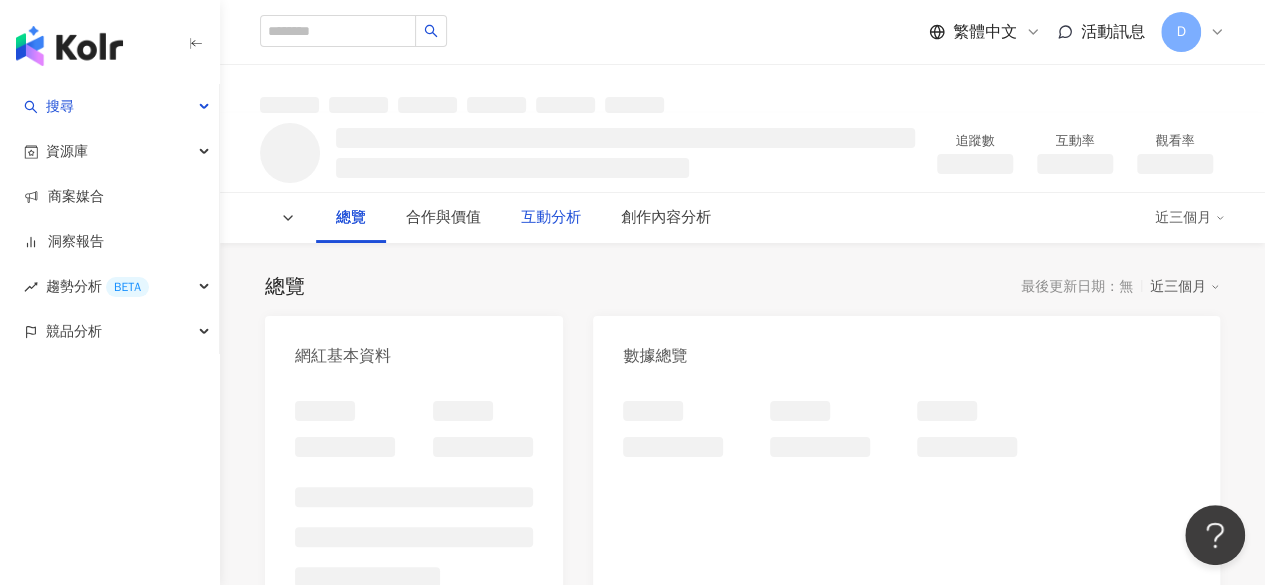 click on "互動分析" at bounding box center [551, 218] 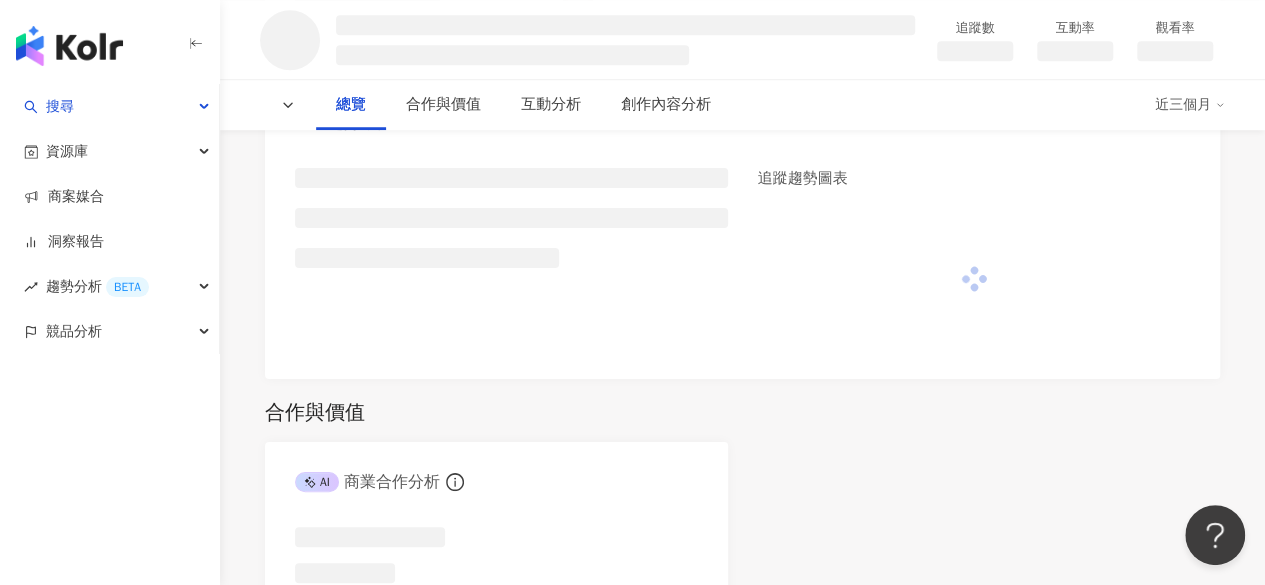 scroll, scrollTop: 528, scrollLeft: 0, axis: vertical 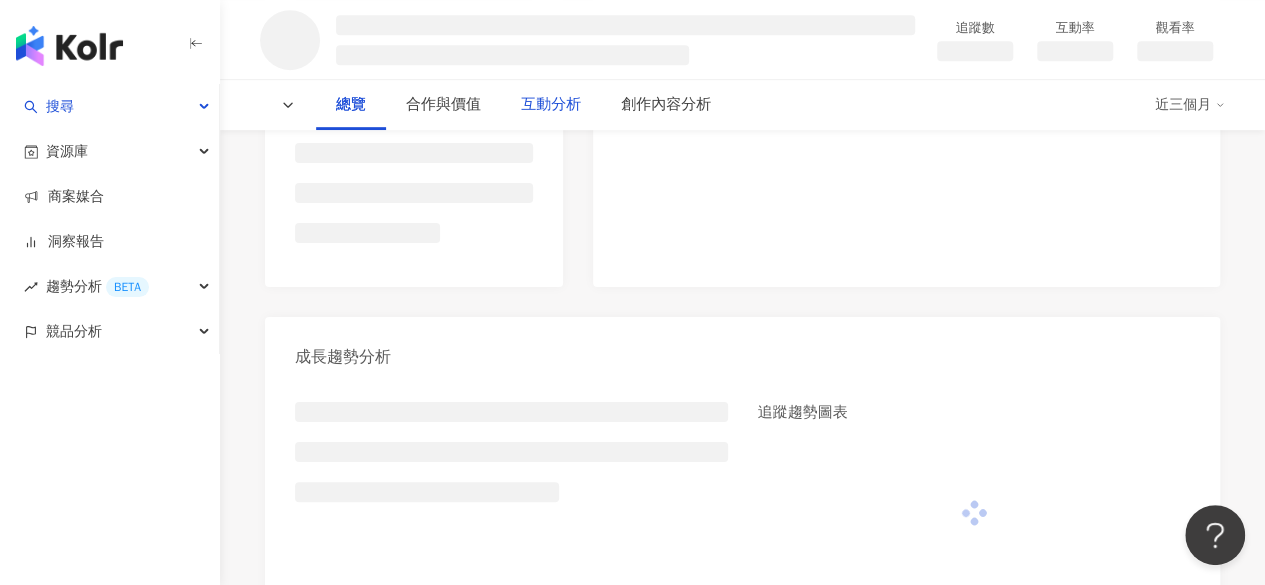 click on "互動分析" at bounding box center [551, 105] 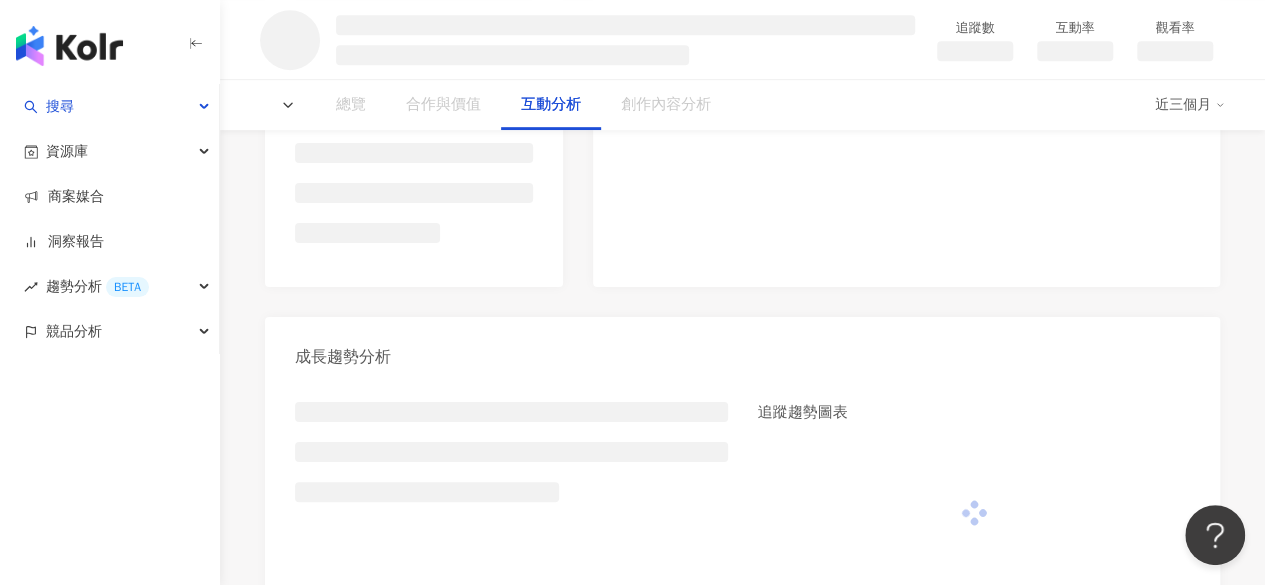 scroll, scrollTop: 1328, scrollLeft: 0, axis: vertical 